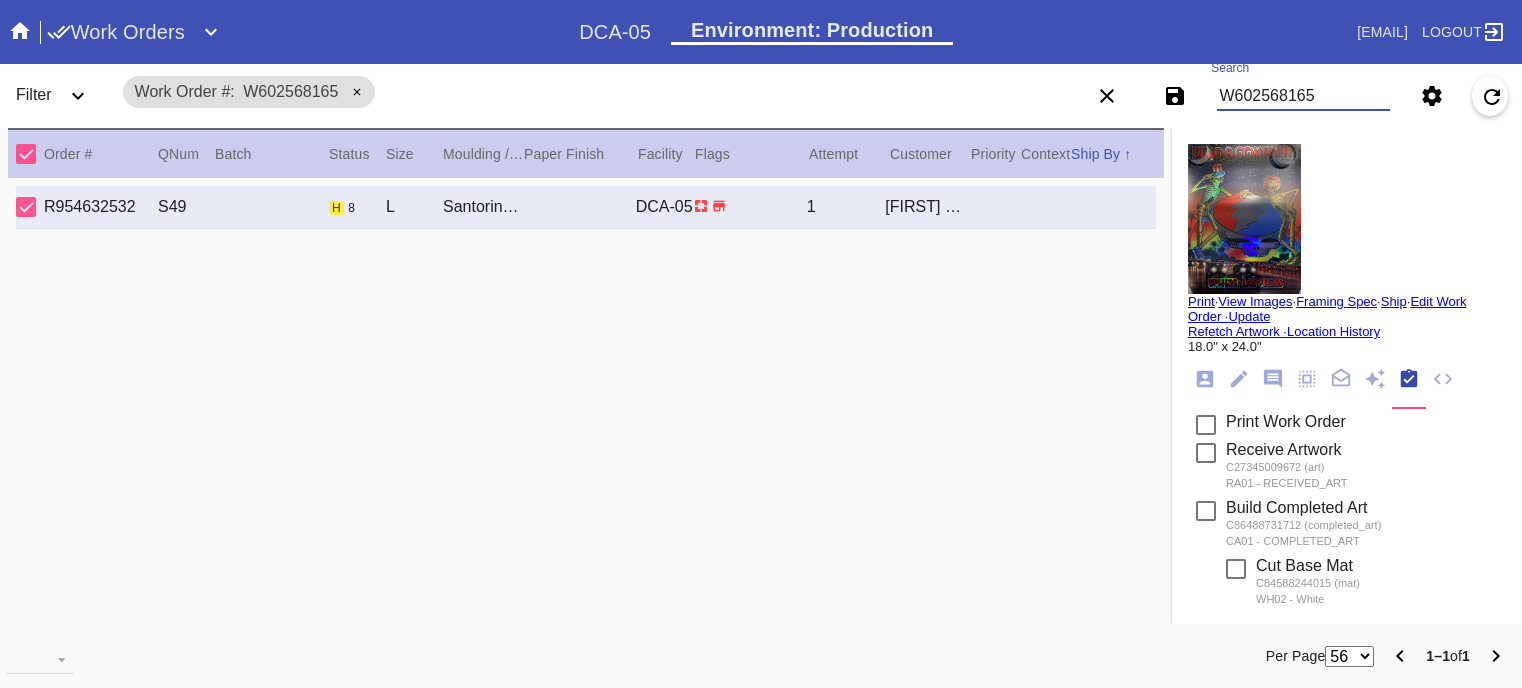 scroll, scrollTop: 0, scrollLeft: 0, axis: both 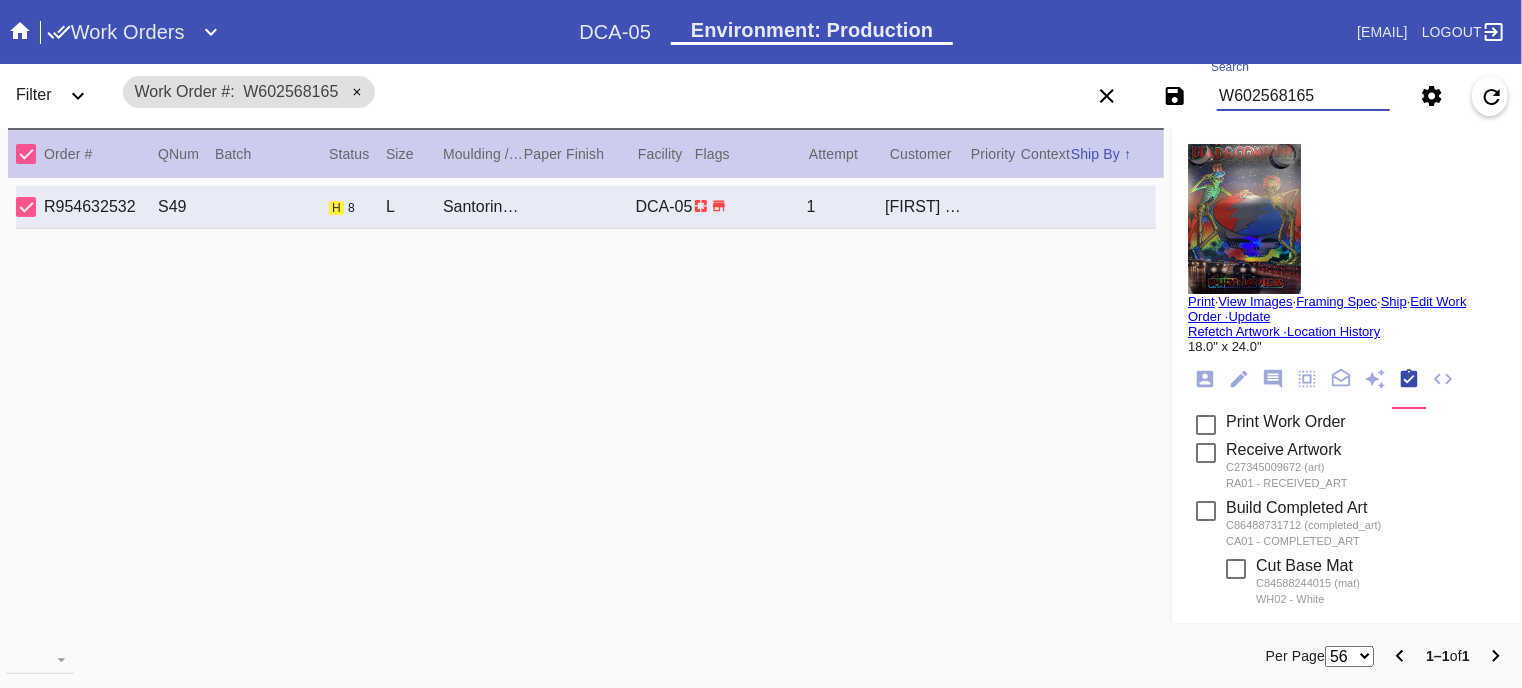 type on "W602568165" 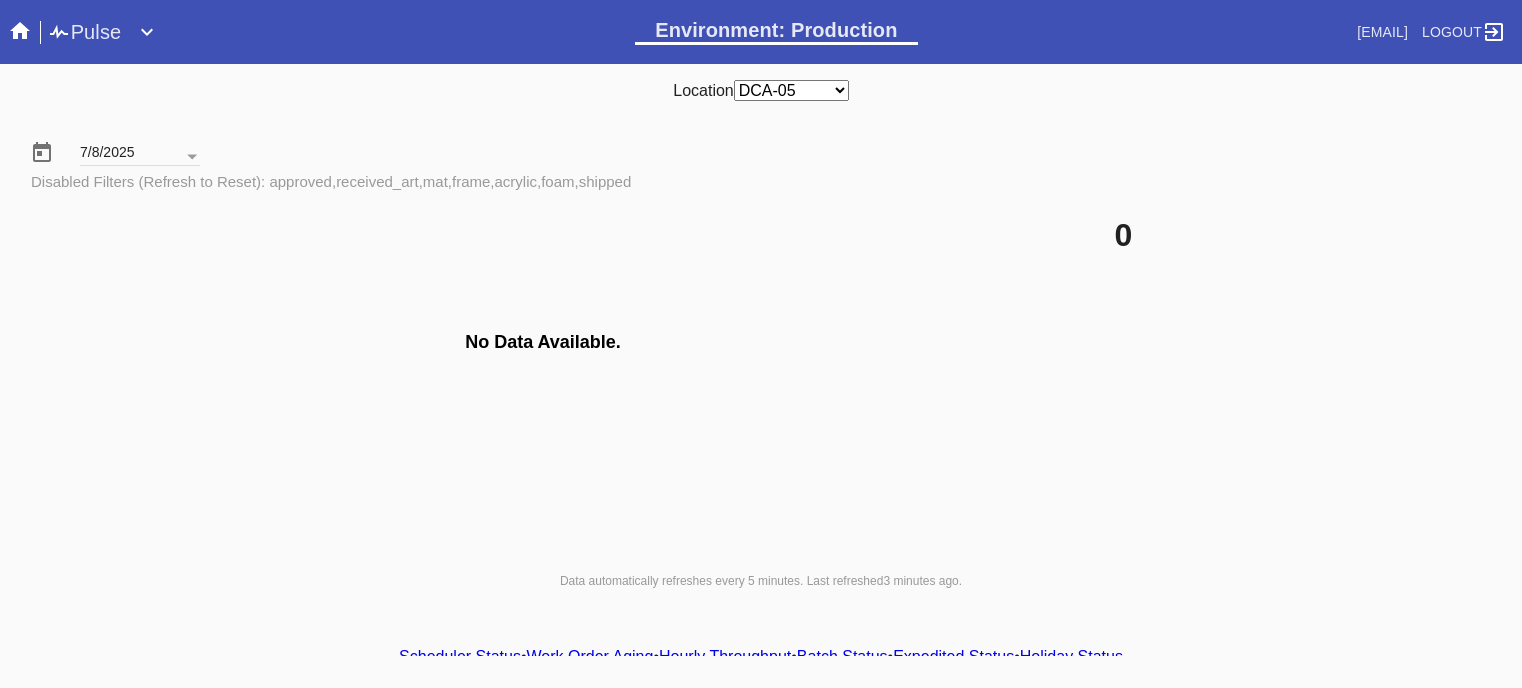 scroll, scrollTop: 0, scrollLeft: 0, axis: both 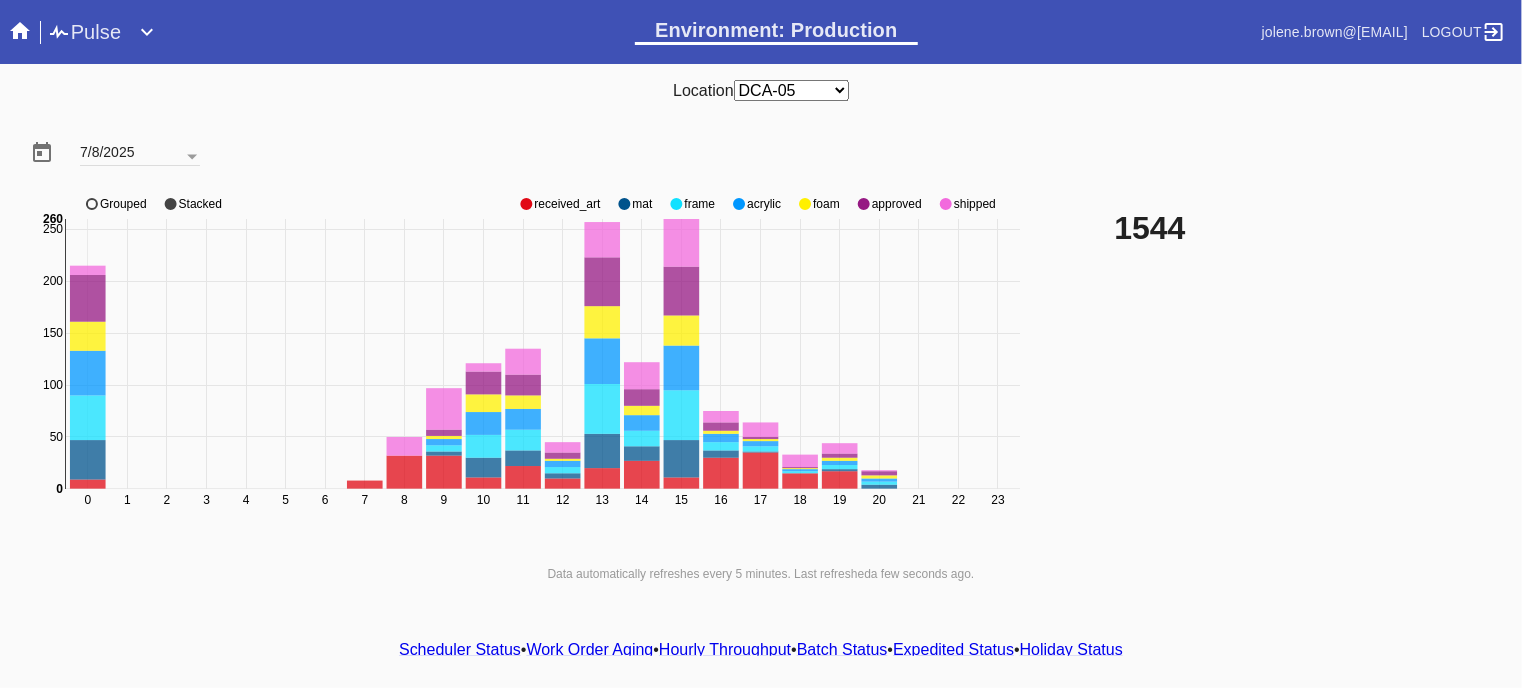 click on "approved" at bounding box center (567, 204) 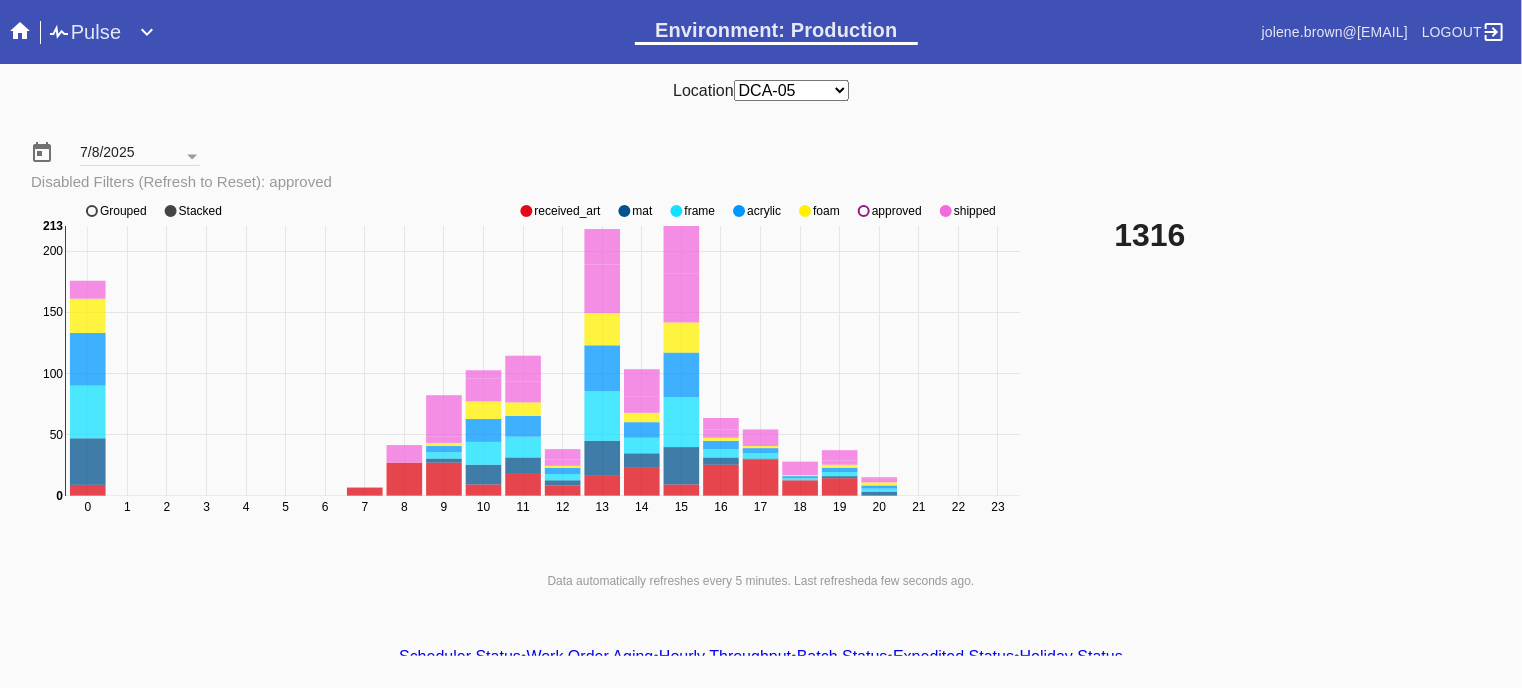 click on "approved" at bounding box center [567, 211] 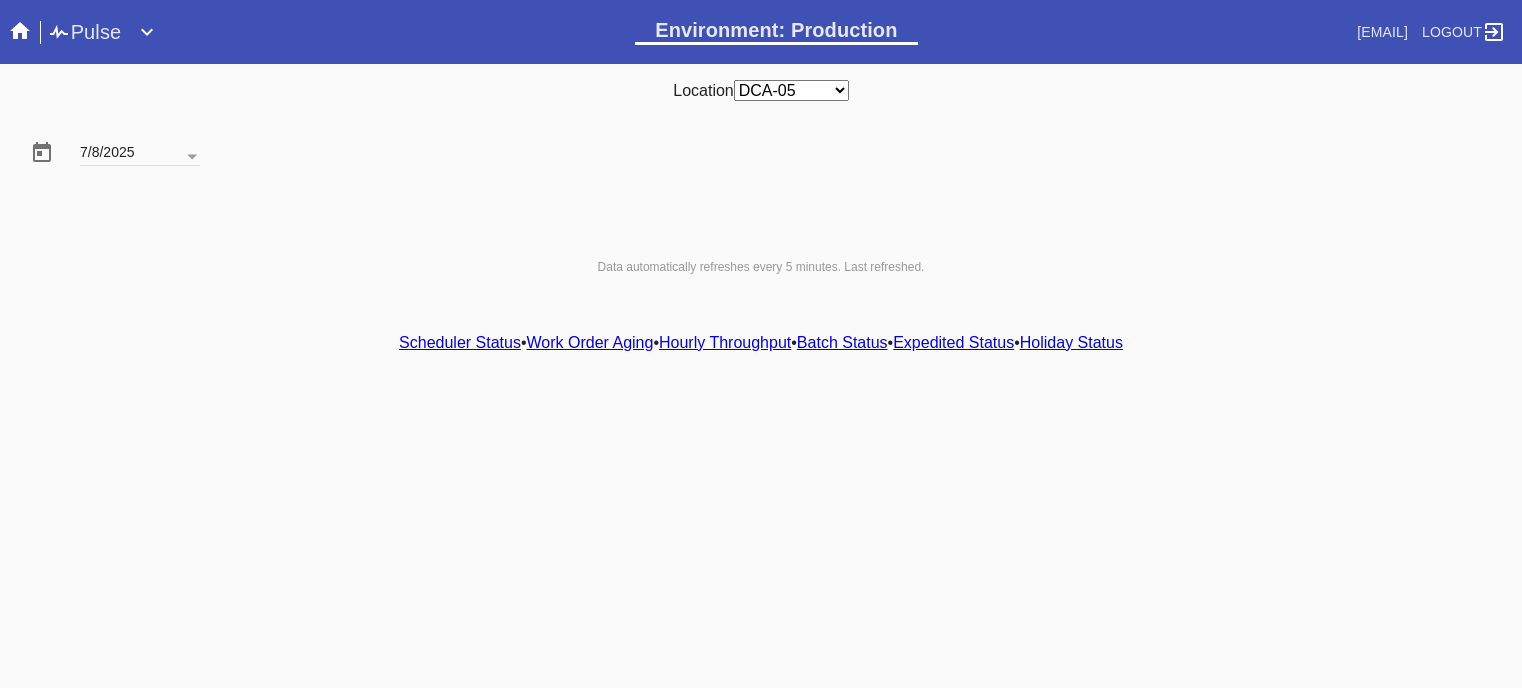 scroll, scrollTop: 0, scrollLeft: 0, axis: both 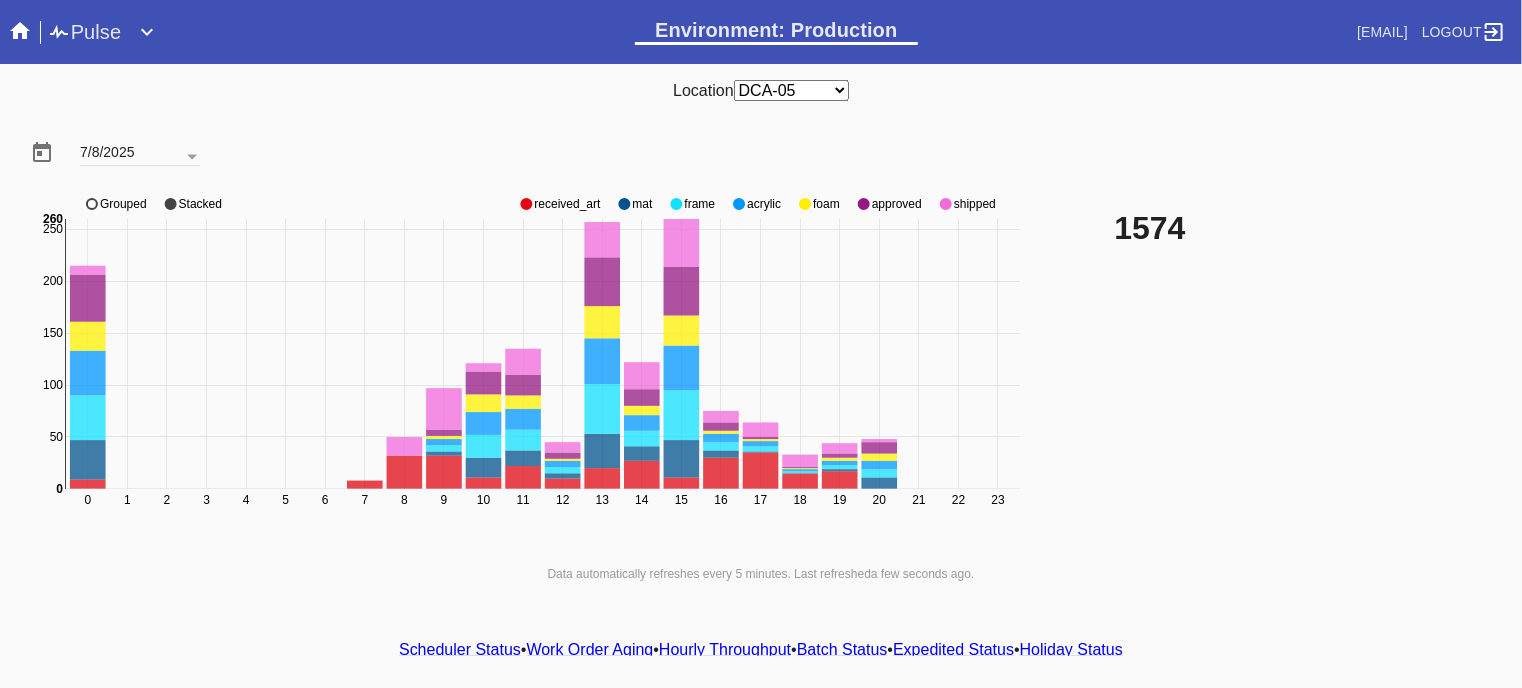 click on "approved" at bounding box center (567, 204) 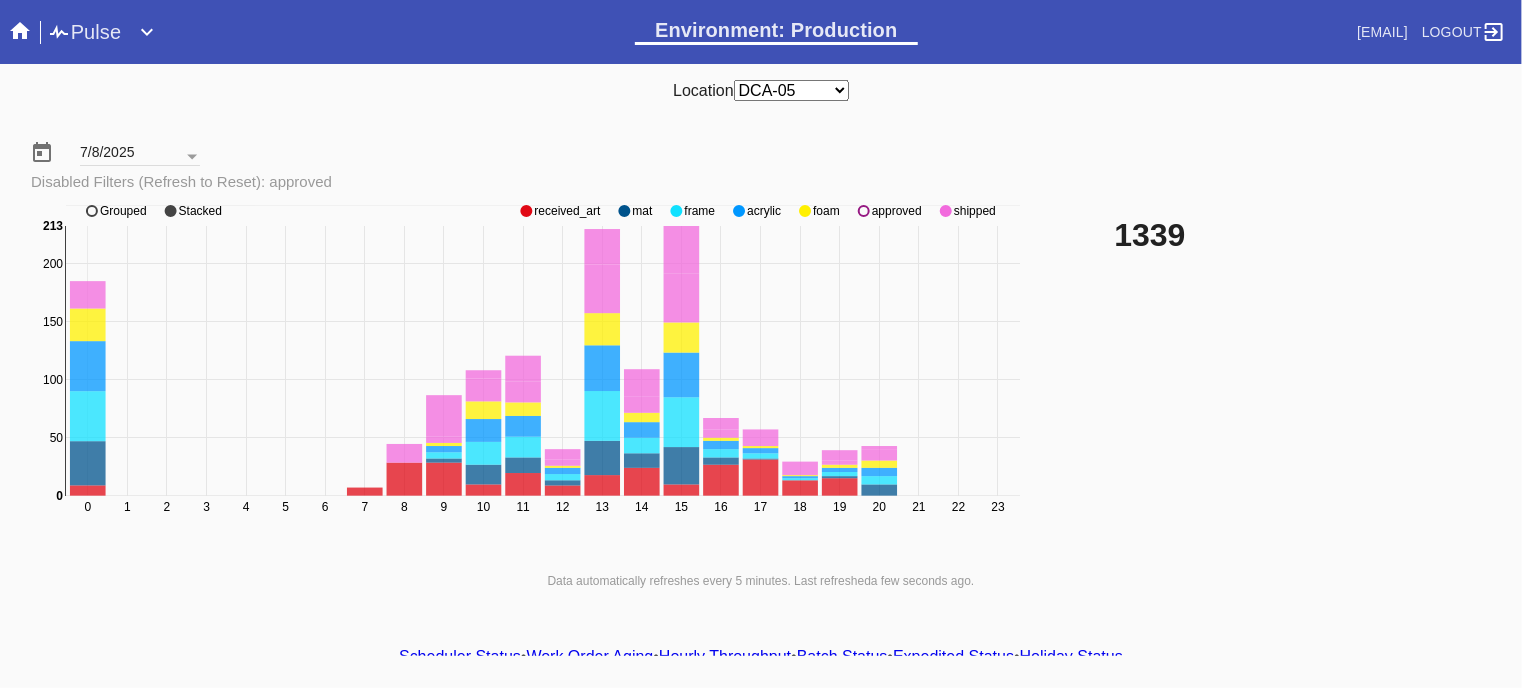 click on "approved" at bounding box center [567, 211] 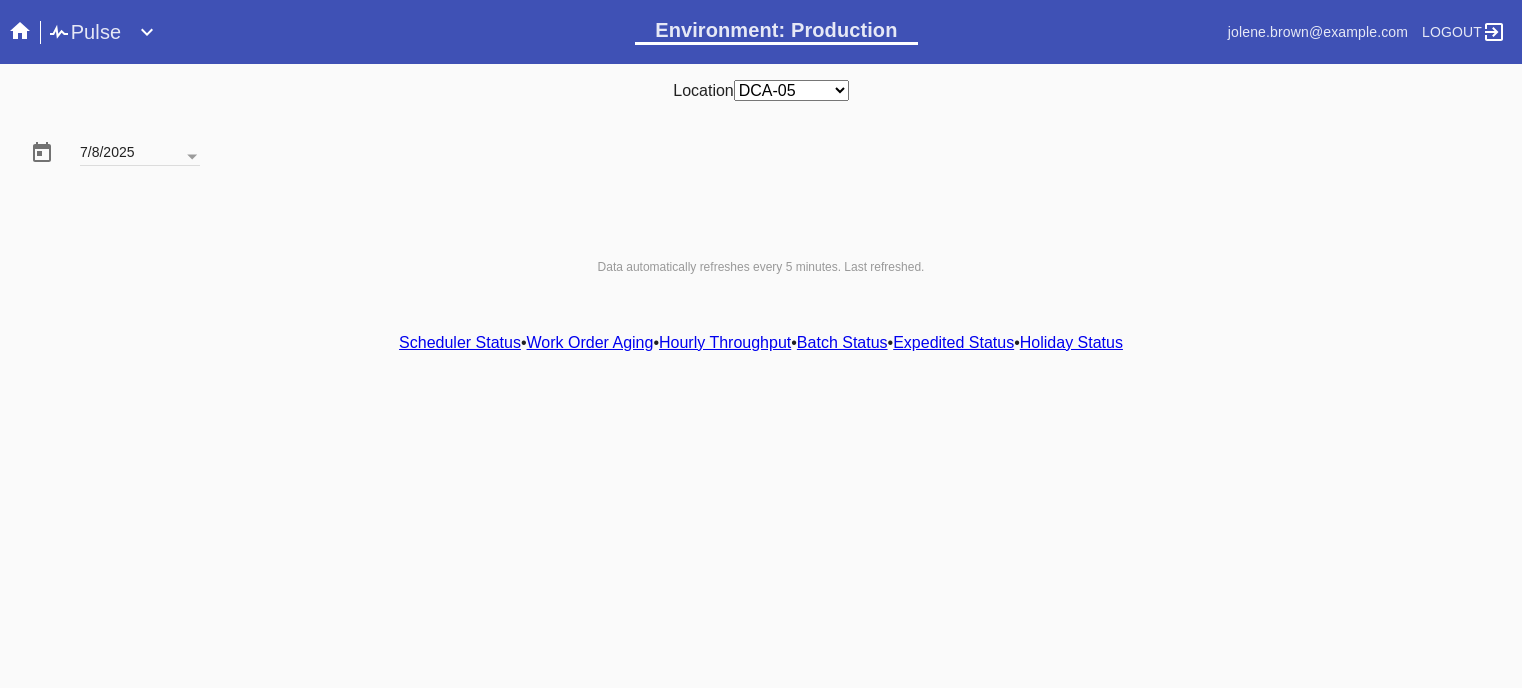 scroll, scrollTop: 0, scrollLeft: 0, axis: both 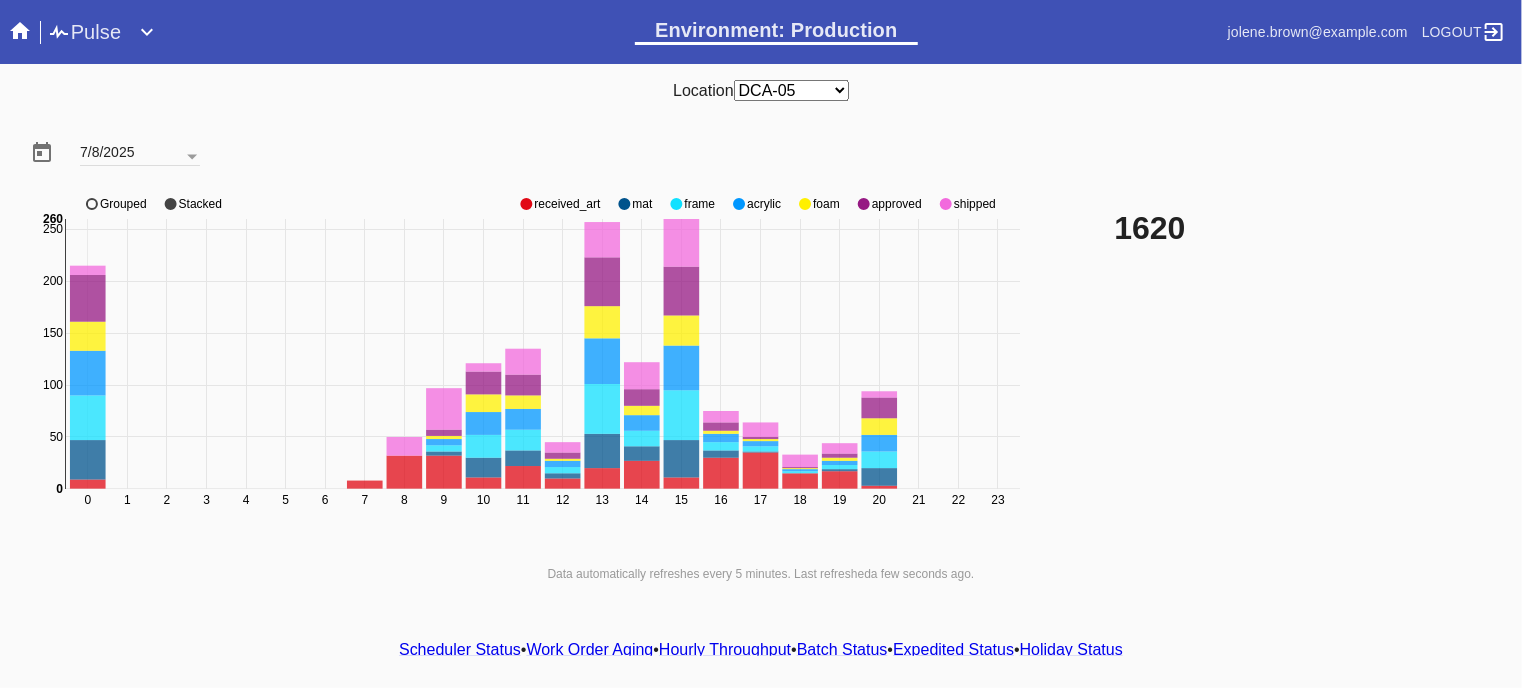 click on "approved" at bounding box center [567, 204] 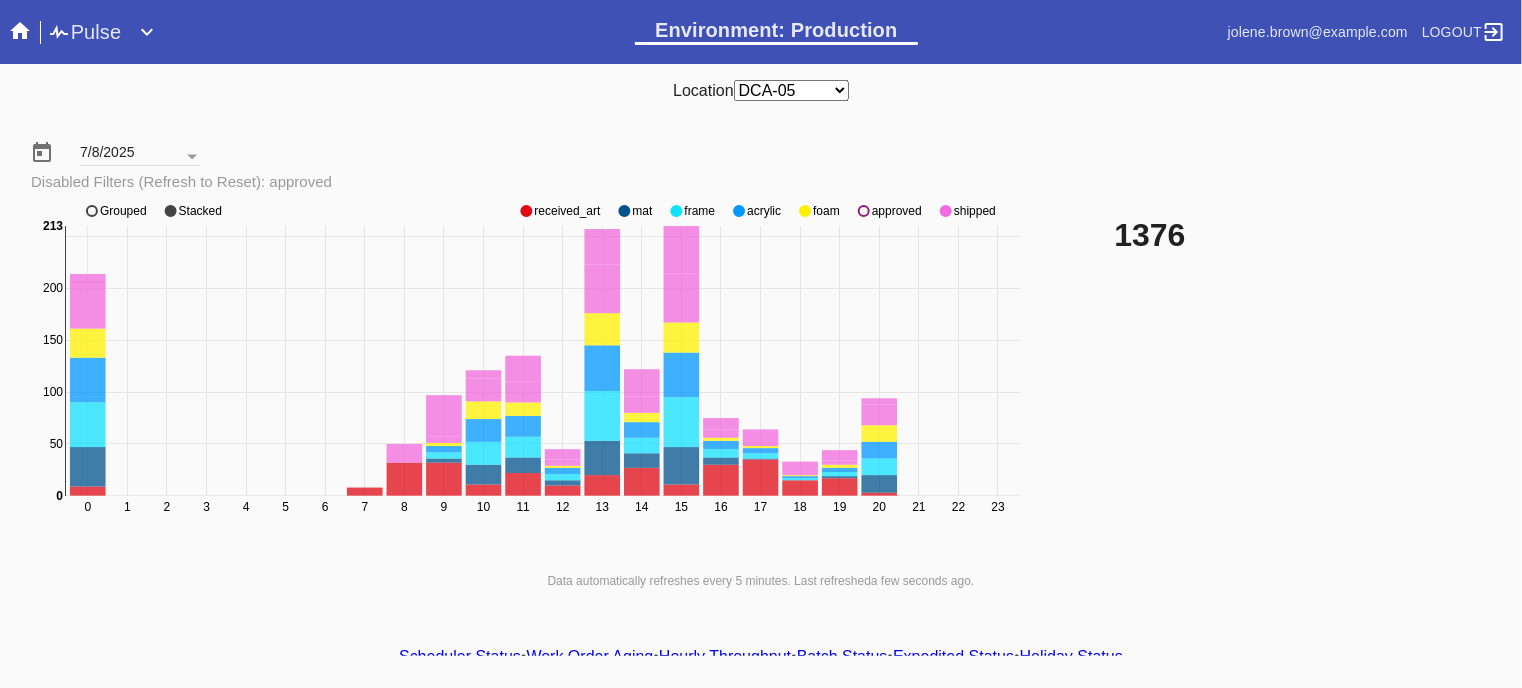 click on "0 1 2 3 4 5 6 7 8 9 10 11 12 13 14 15 16 17 18 19 20 21 22 23 0 50 100 150 200 250 0 213 received_art mat frame acrylic foam approved shipped Grouped Stacked" at bounding box center [528, 371] 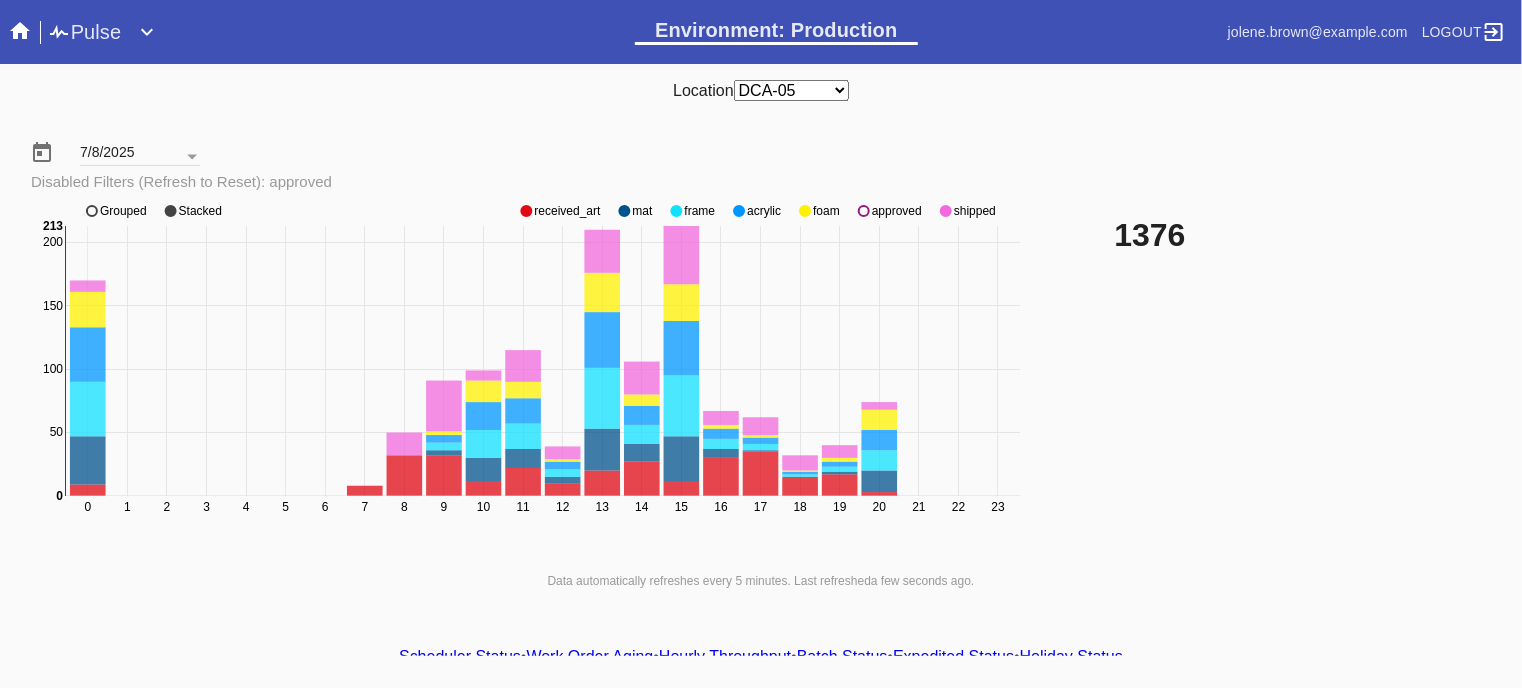 click on "approved" at bounding box center (567, 211) 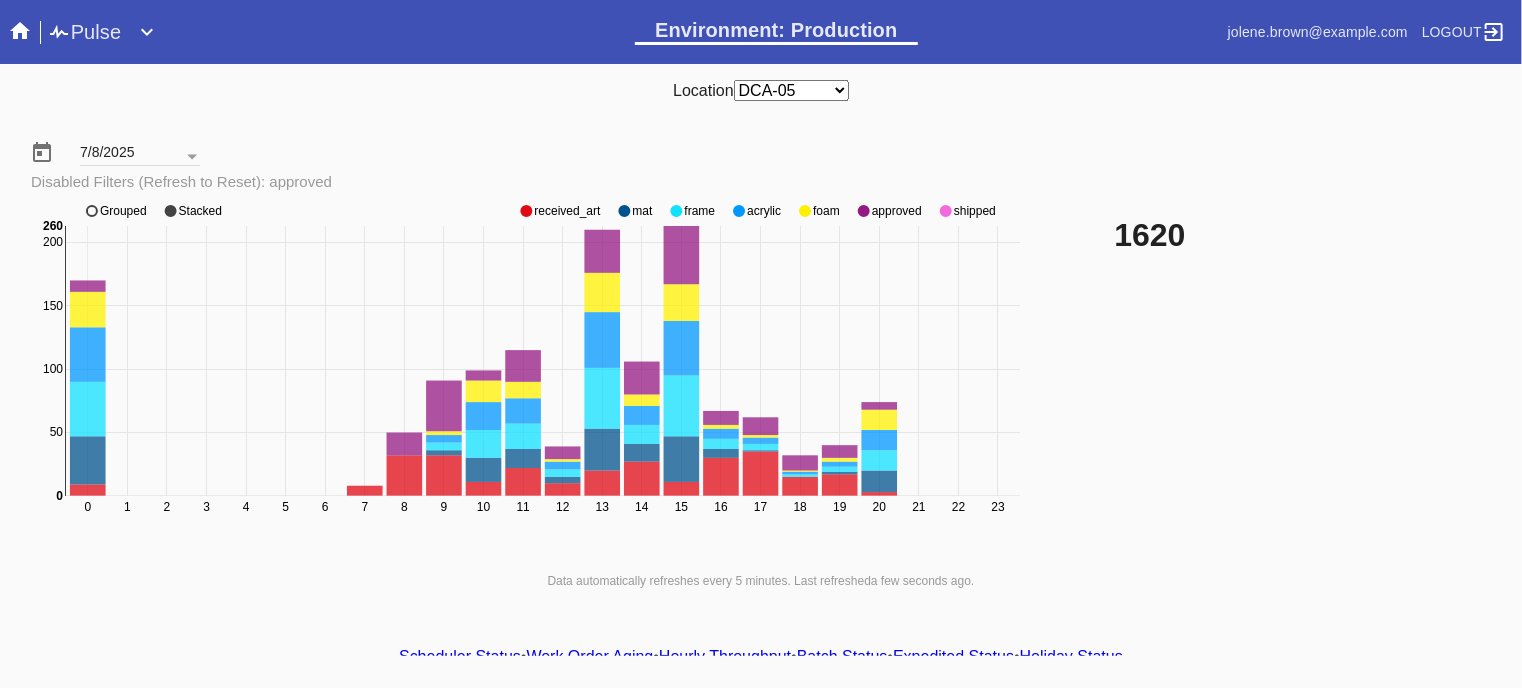 click on "approved" at bounding box center [567, 211] 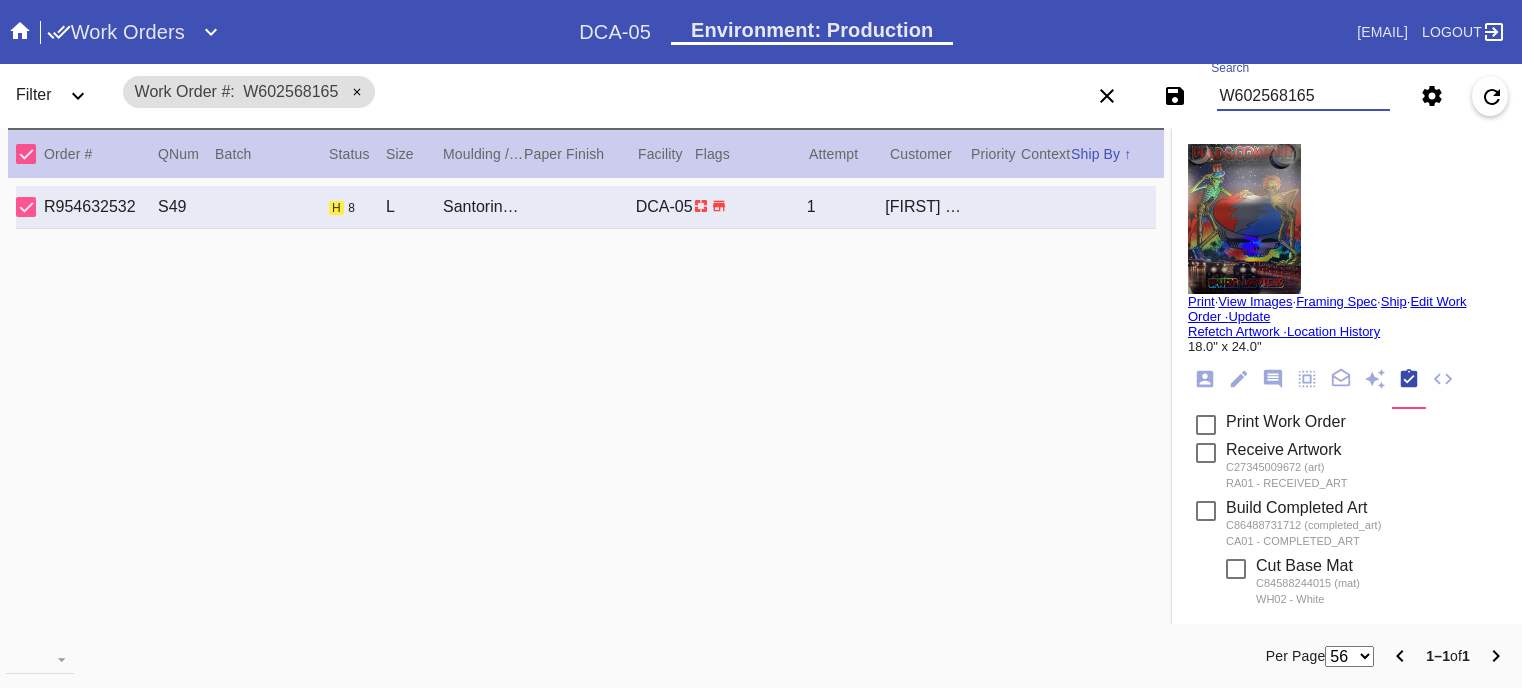 scroll, scrollTop: 0, scrollLeft: 0, axis: both 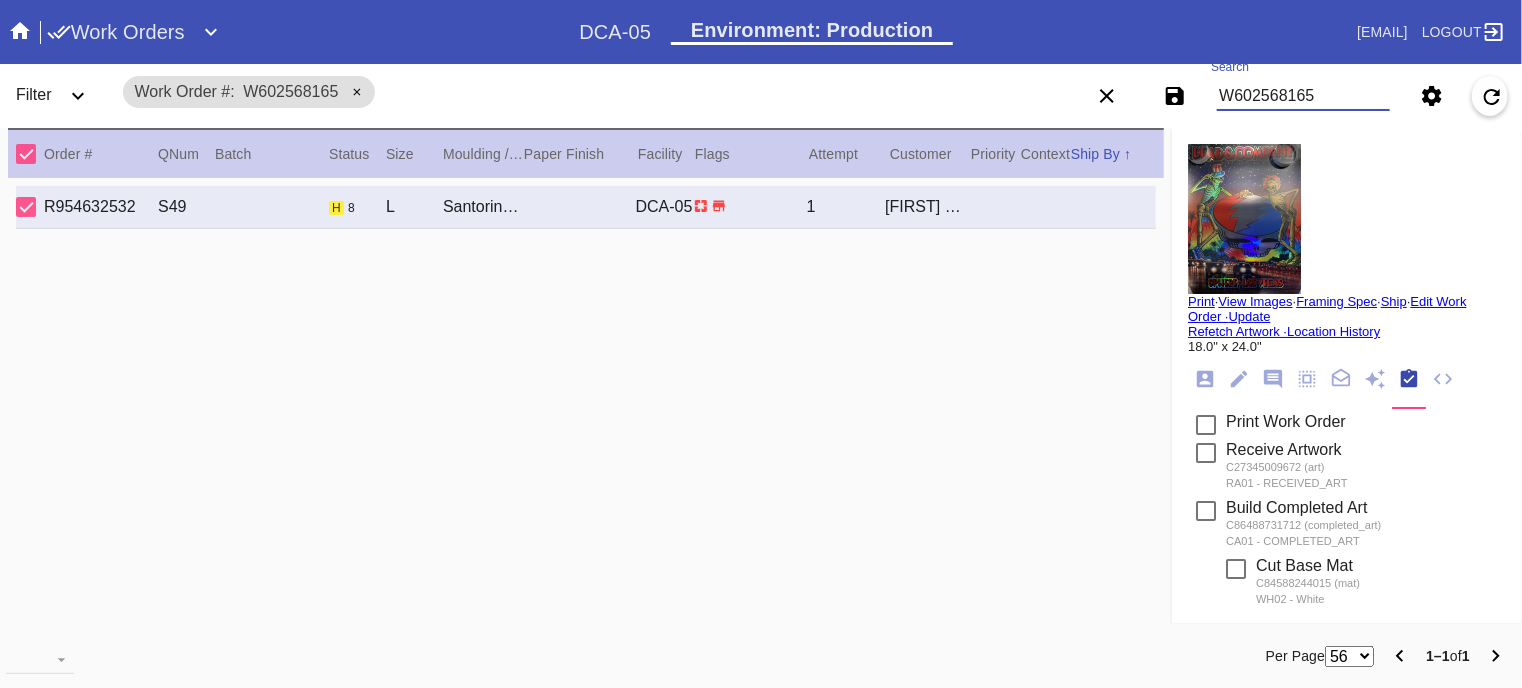 click on "W602568165" at bounding box center (1303, 96) 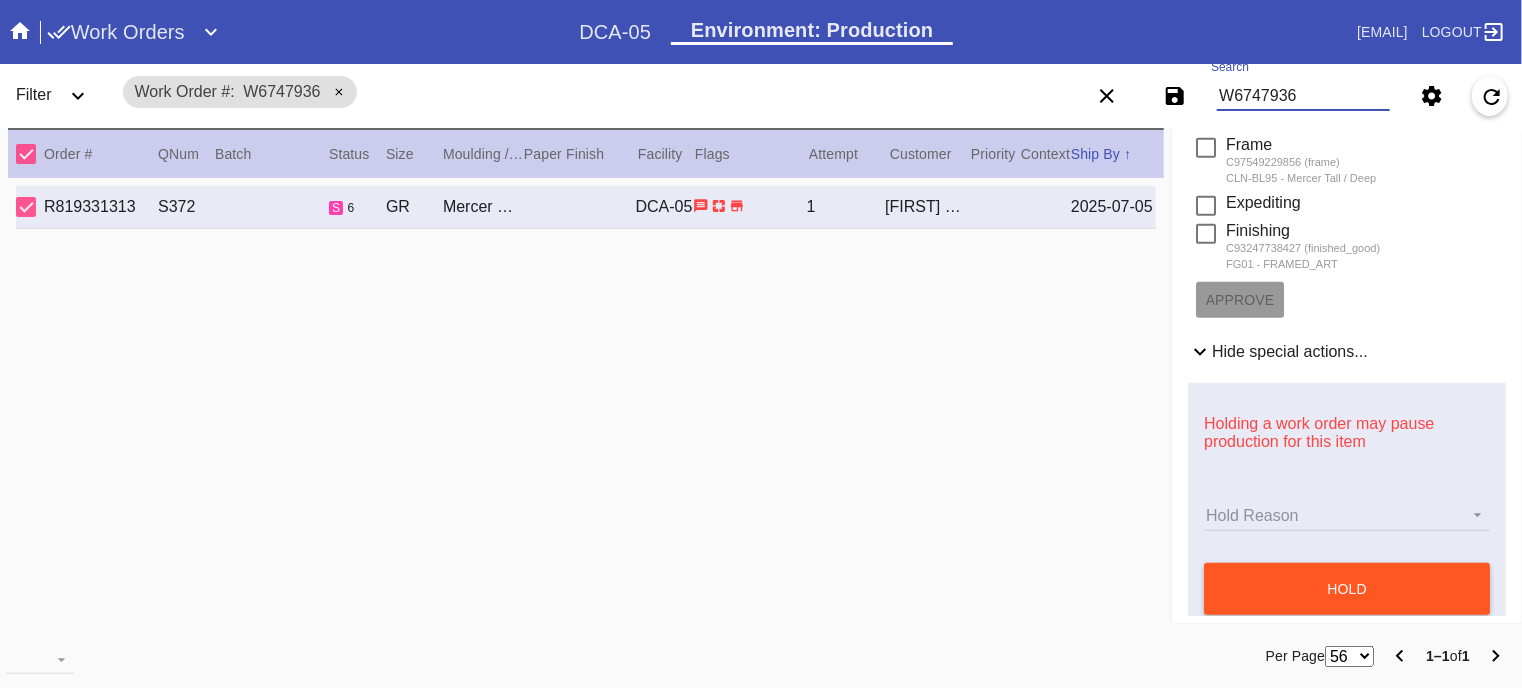 scroll, scrollTop: 744, scrollLeft: 0, axis: vertical 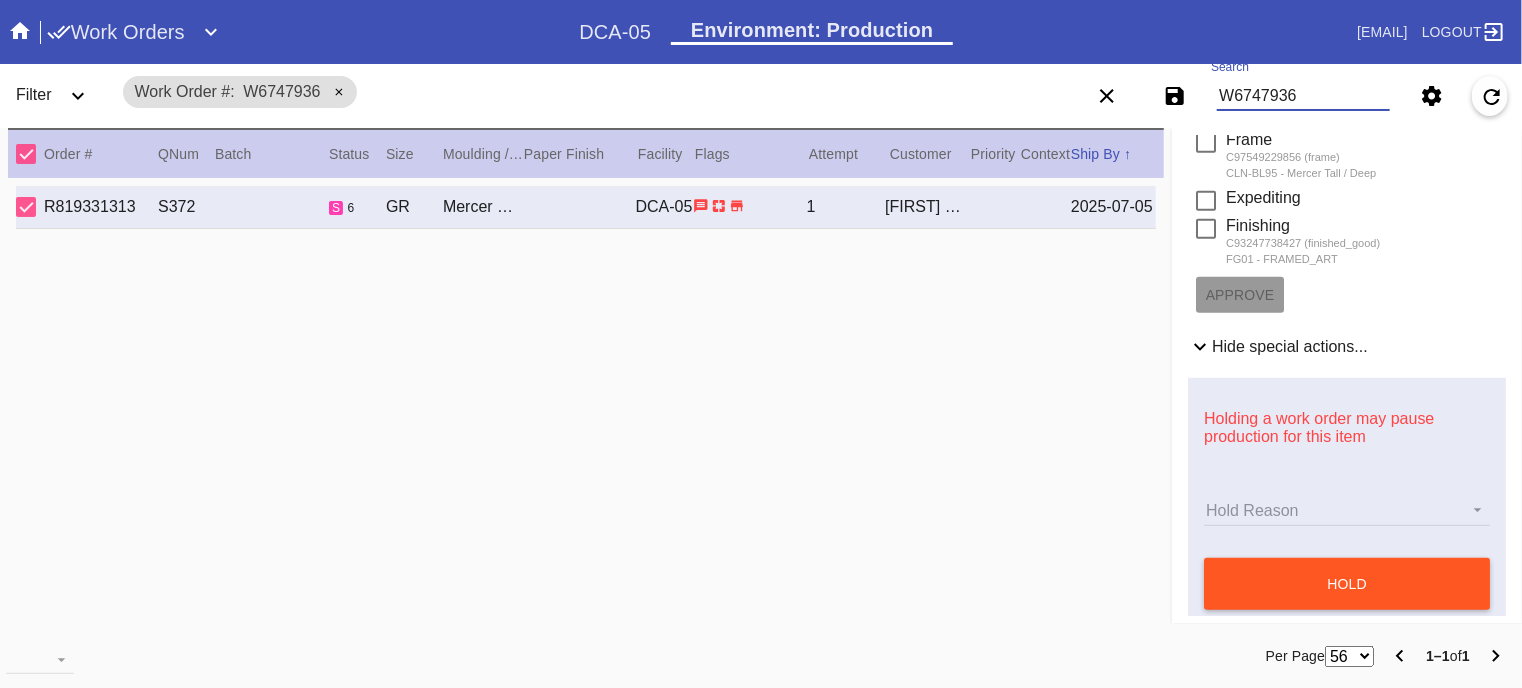 type on "W6747936" 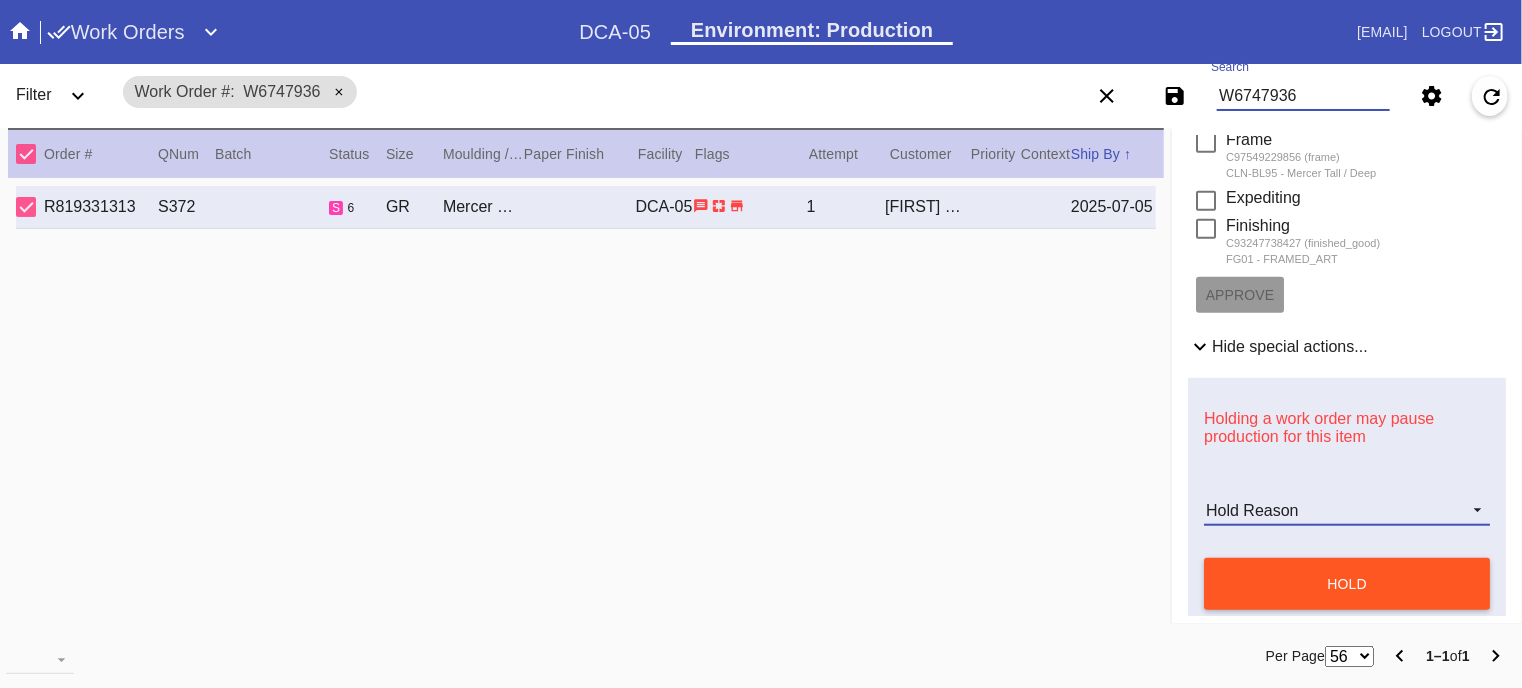 click on "Hold Reason" at bounding box center [1347, 511] 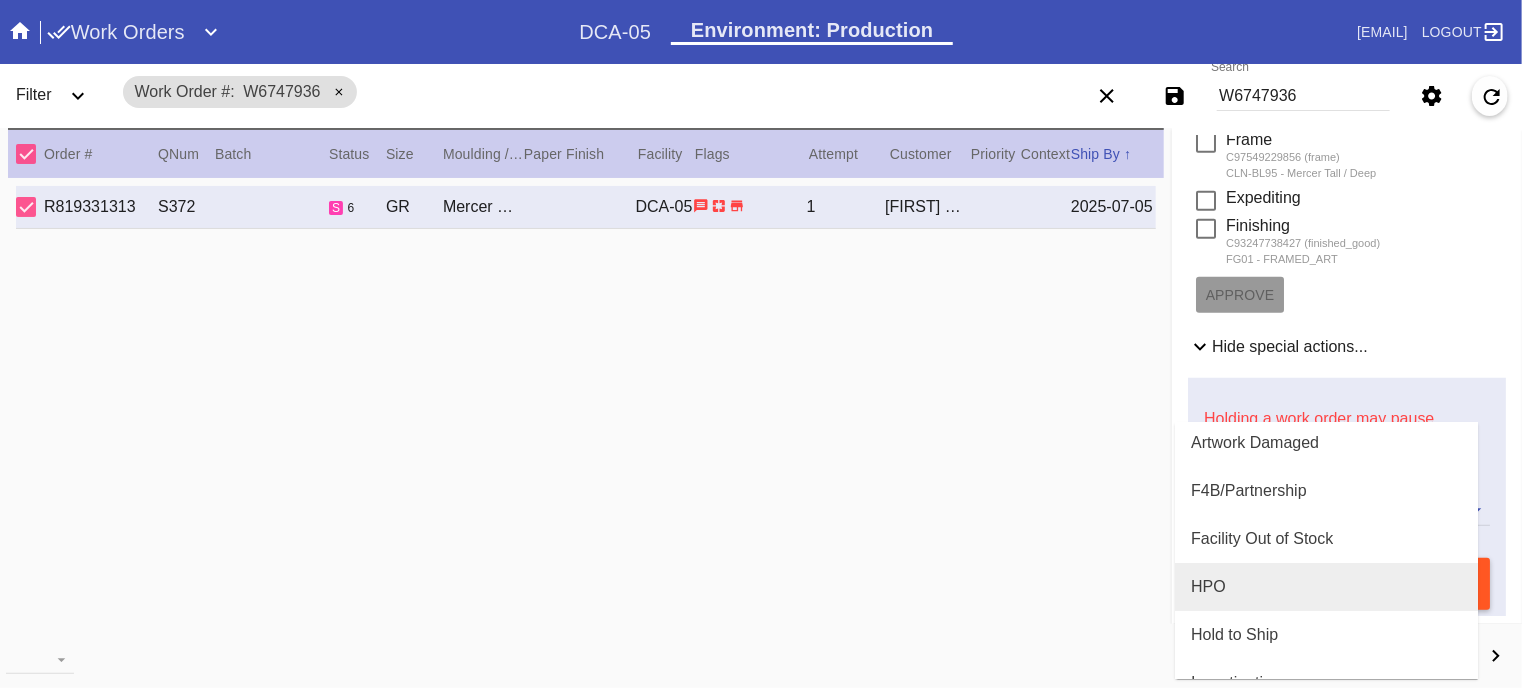 scroll, scrollTop: 59, scrollLeft: 0, axis: vertical 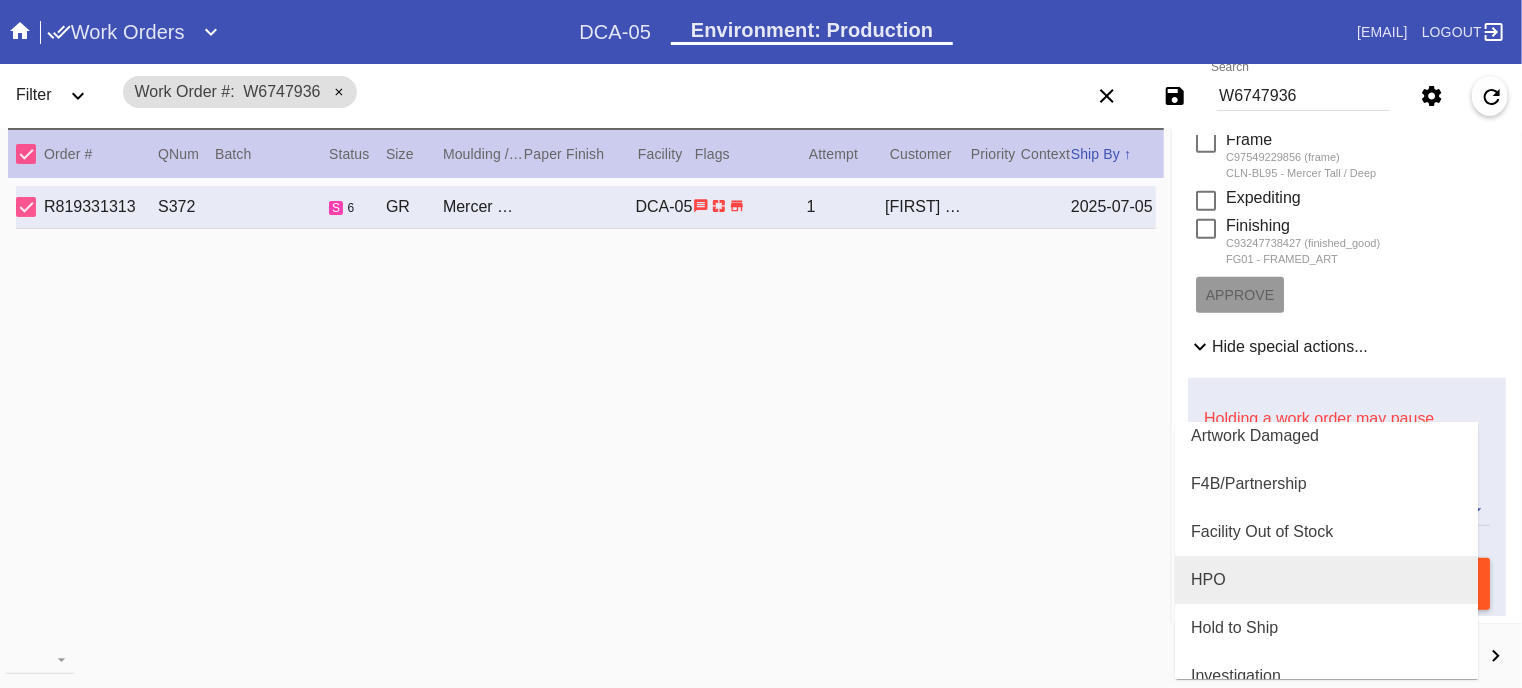 click on "HPO" at bounding box center (1326, 580) 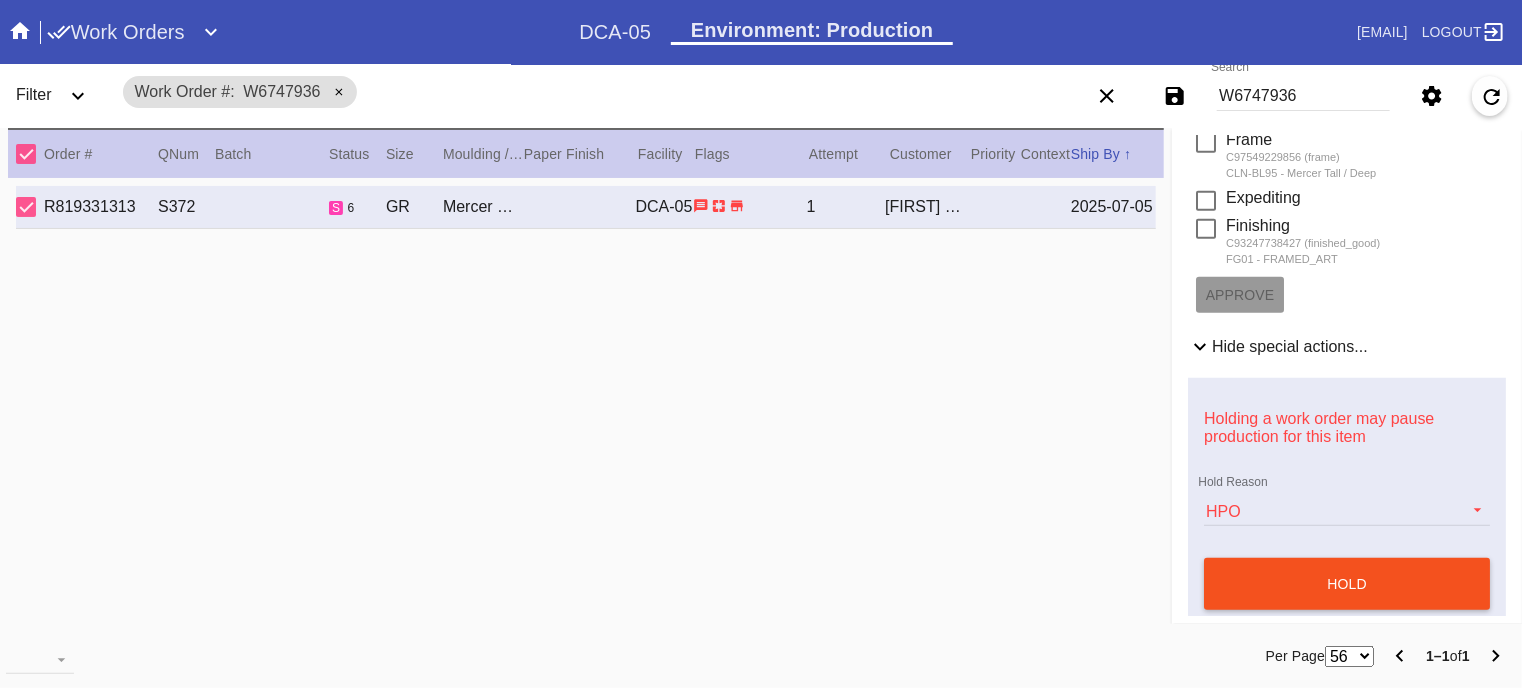 click on "hold" at bounding box center (1347, 584) 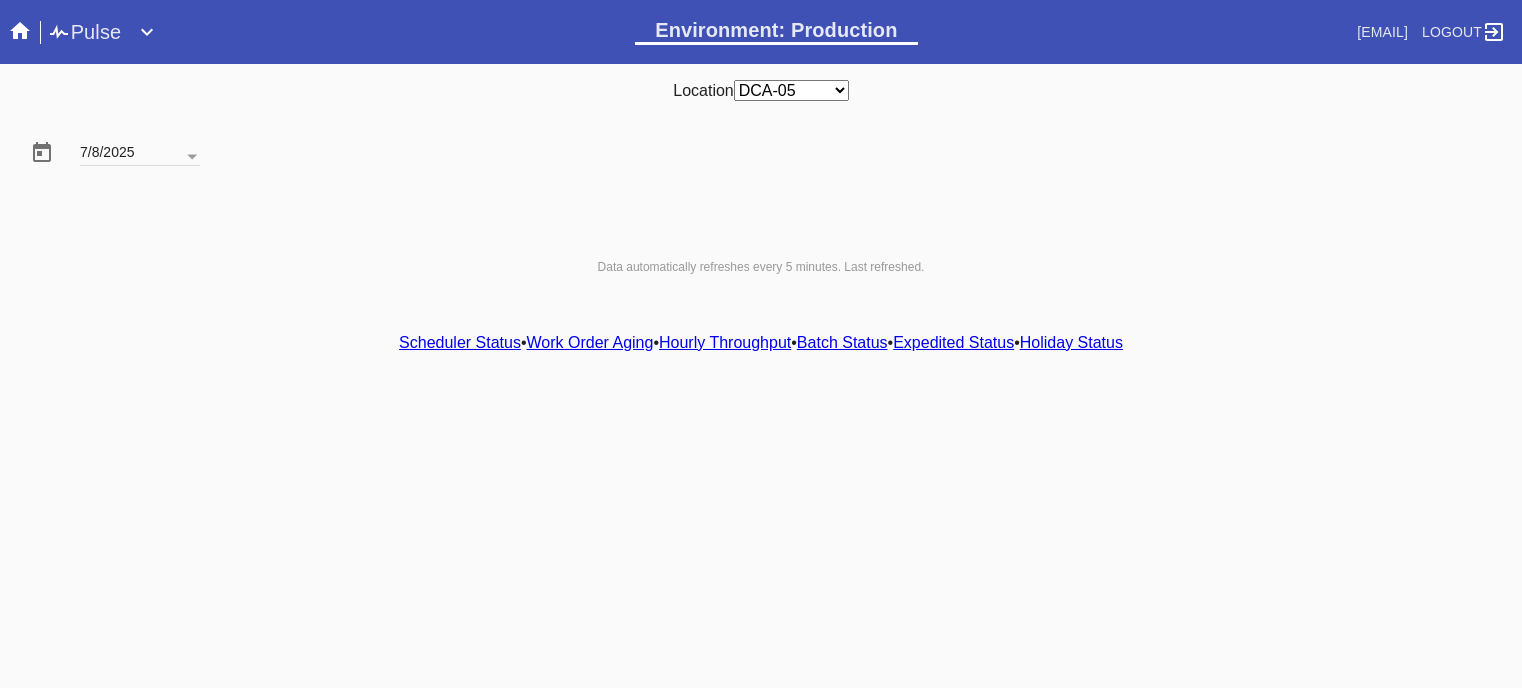 scroll, scrollTop: 0, scrollLeft: 0, axis: both 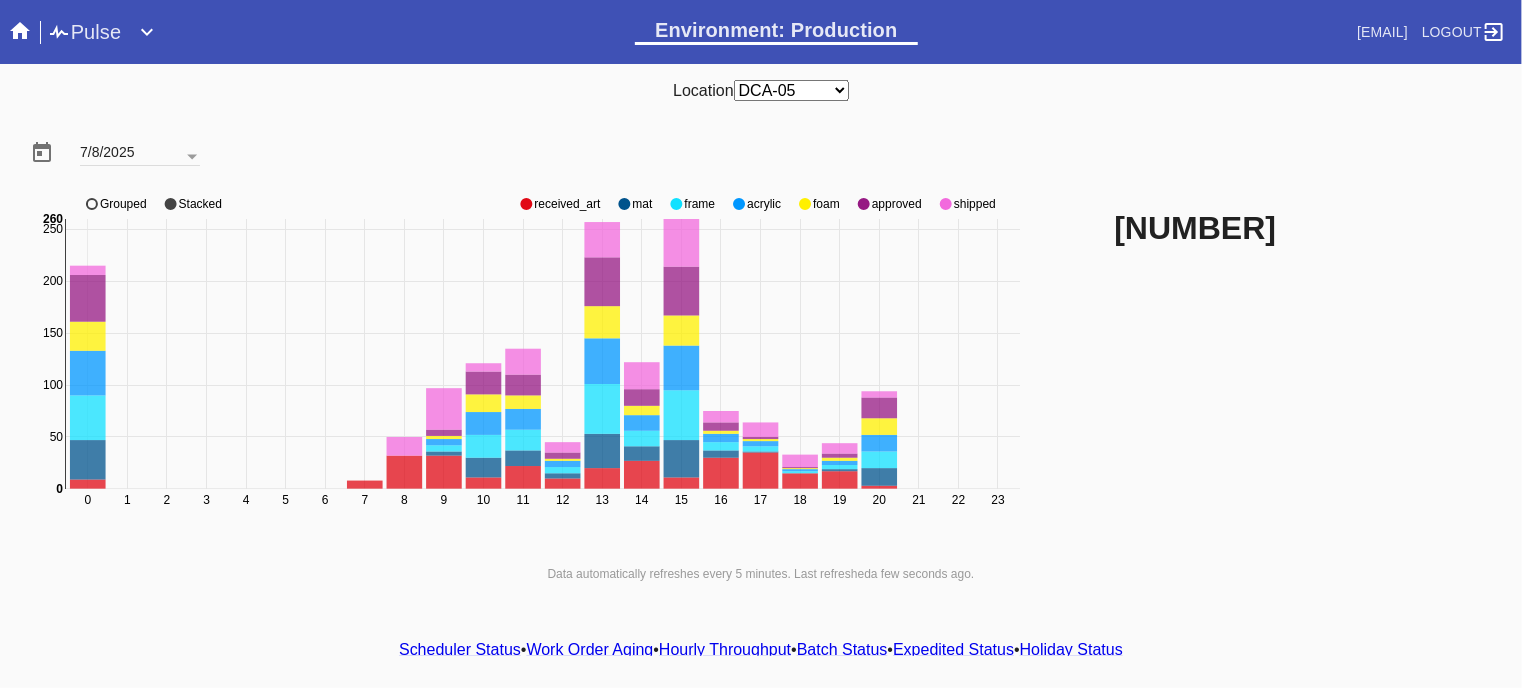 click on "0 1 2 3 4 5 6 7 8 9 10 11 12 13 14 15 16 17 18 19 20 21 22 23 0 50 100 150 200 250 0 260 received_art mat frame acrylic foam approved shipped Grouped Stacked" at bounding box center [528, 364] 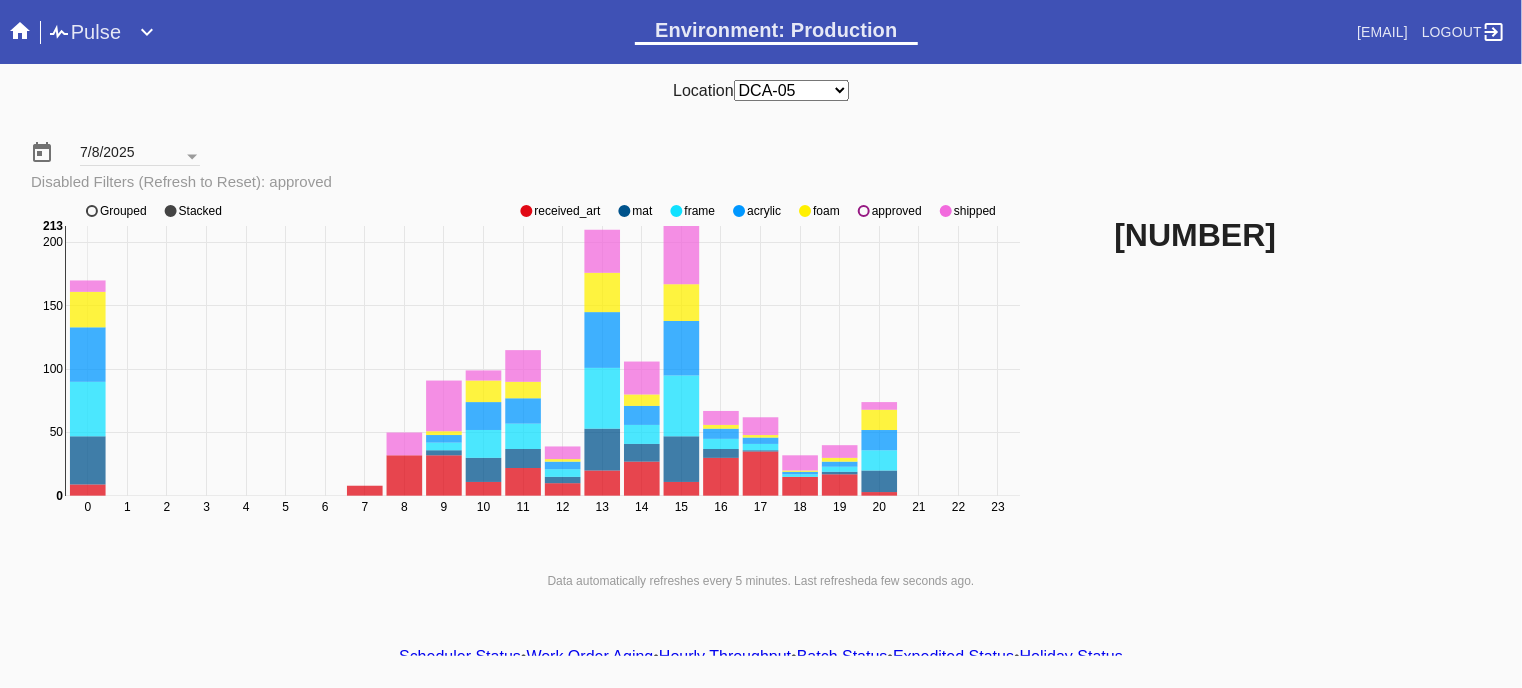 click on "approved" at bounding box center [567, 211] 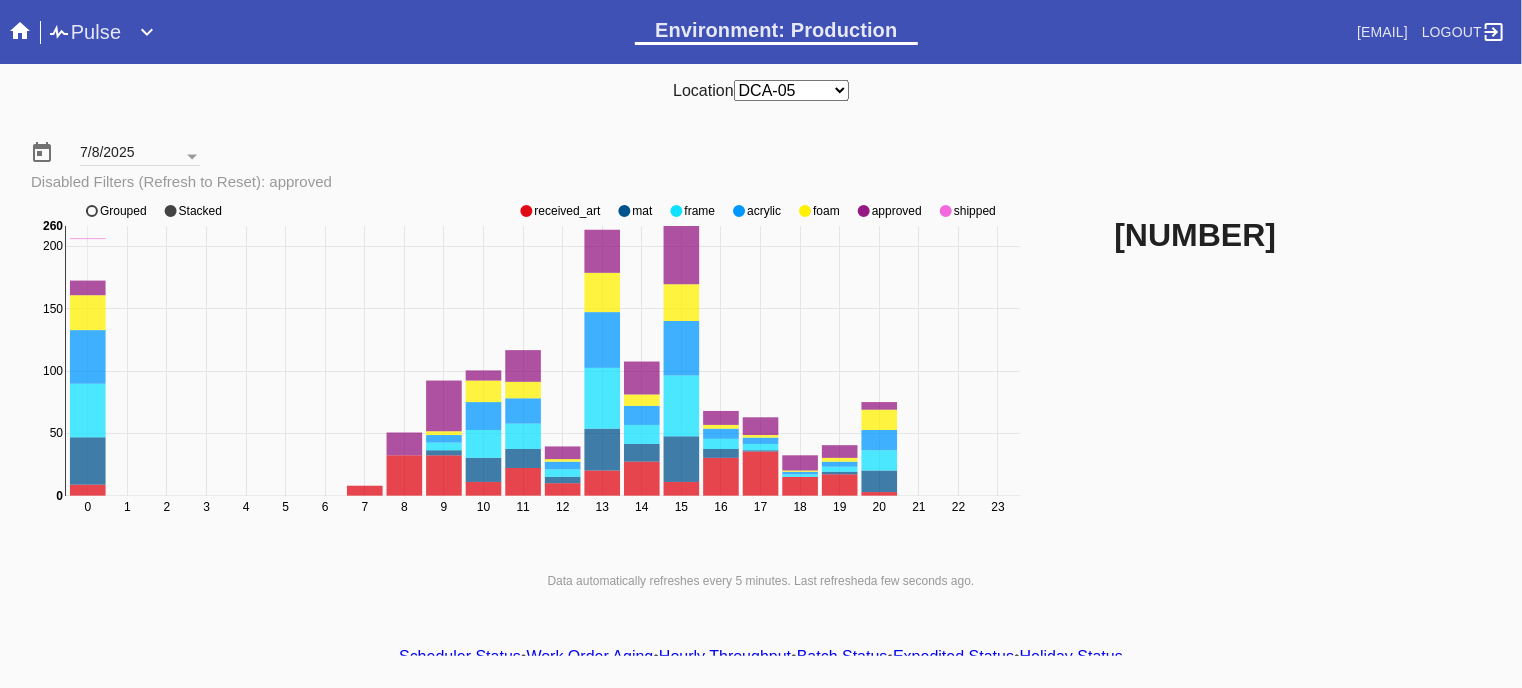 click on "approved" at bounding box center (567, 211) 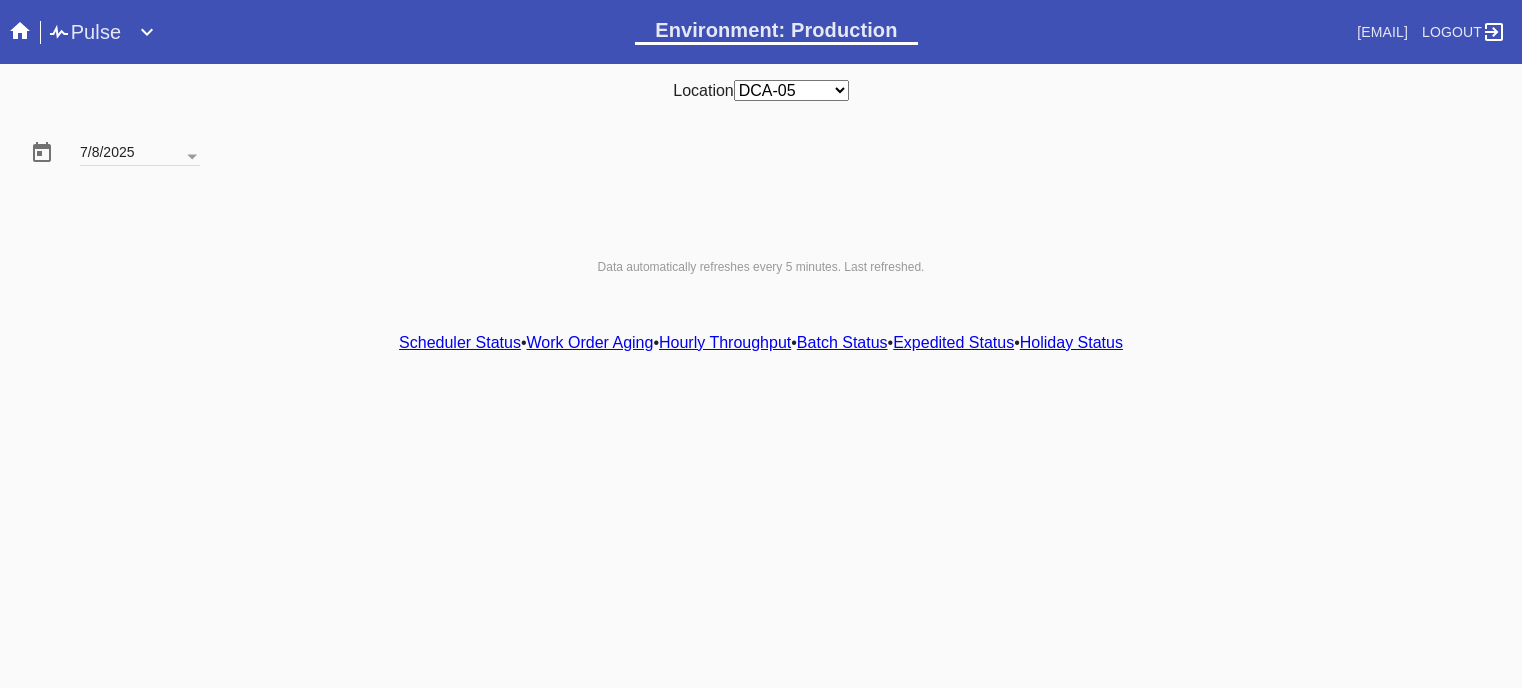 scroll, scrollTop: 0, scrollLeft: 0, axis: both 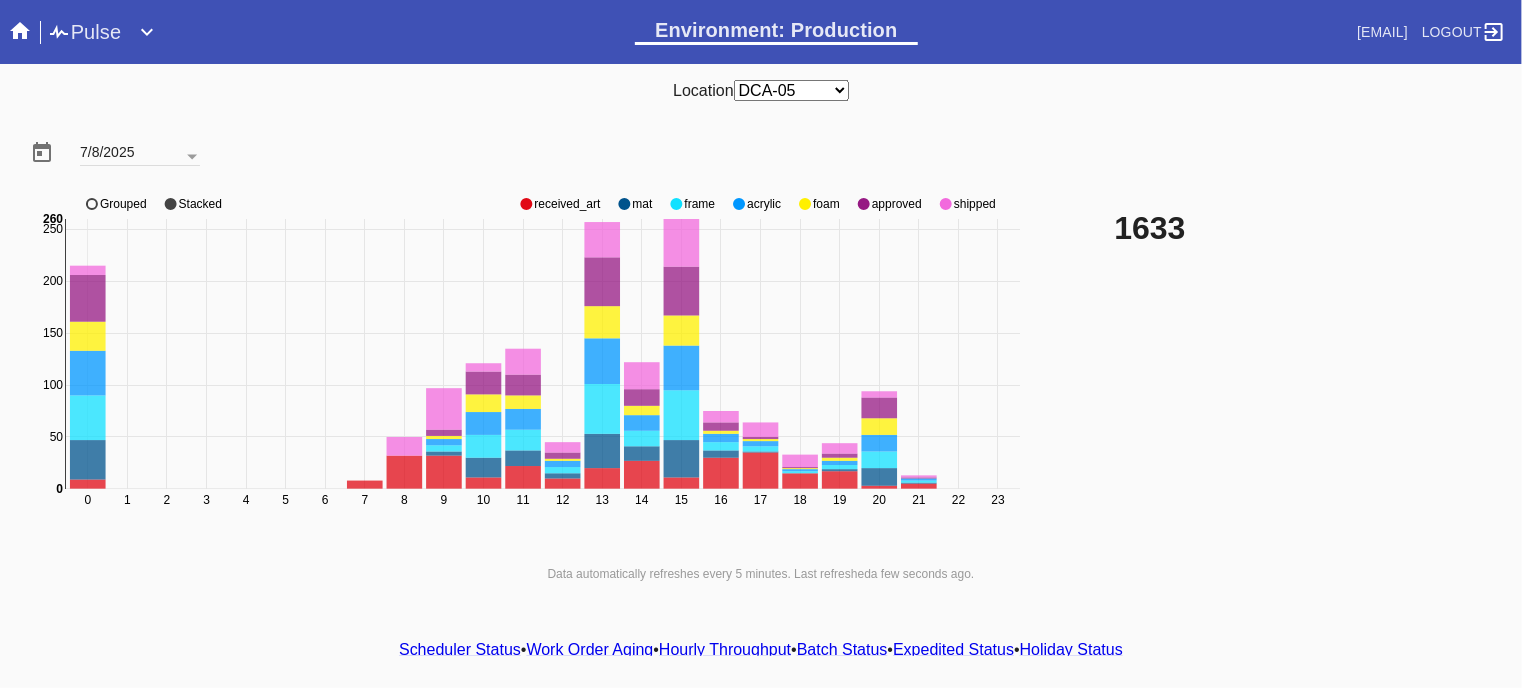click on "approved" at bounding box center [567, 204] 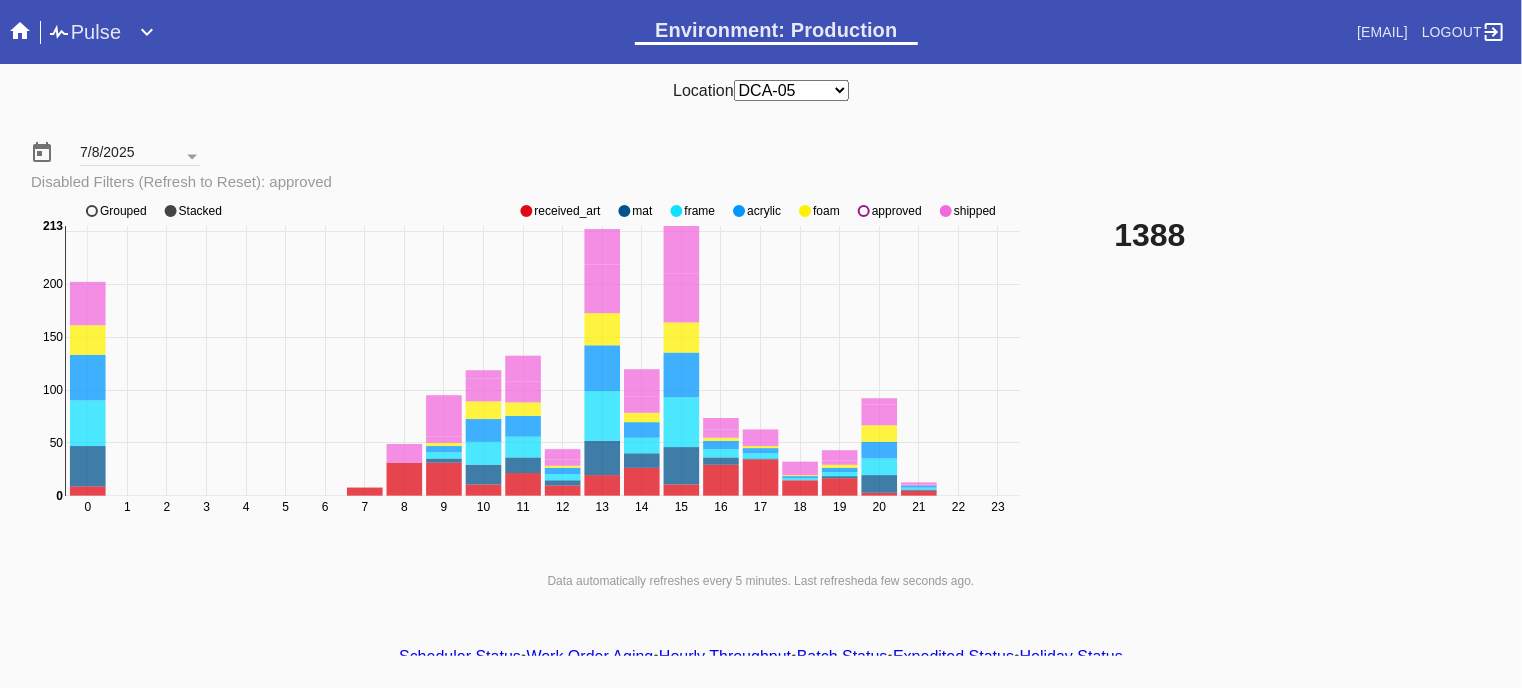 click on "approved" at bounding box center [567, 211] 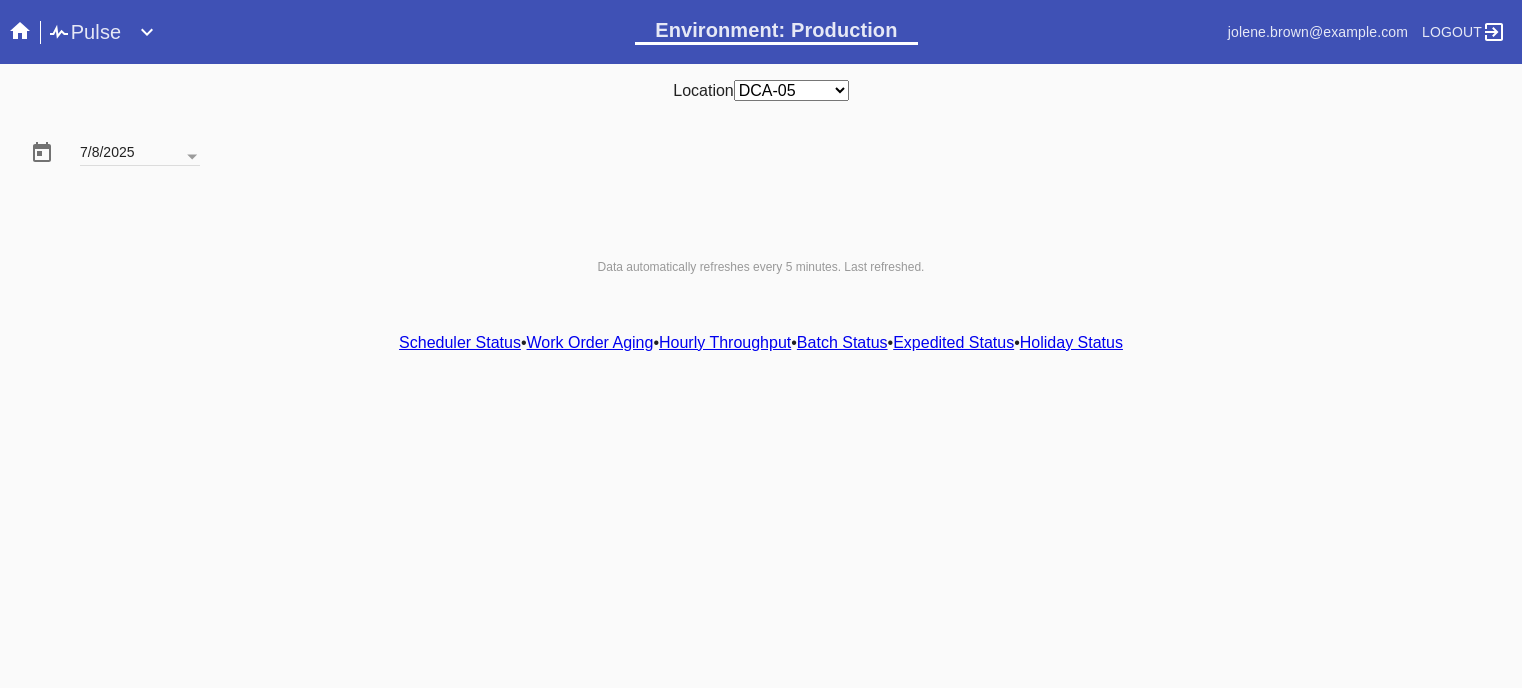 scroll, scrollTop: 0, scrollLeft: 0, axis: both 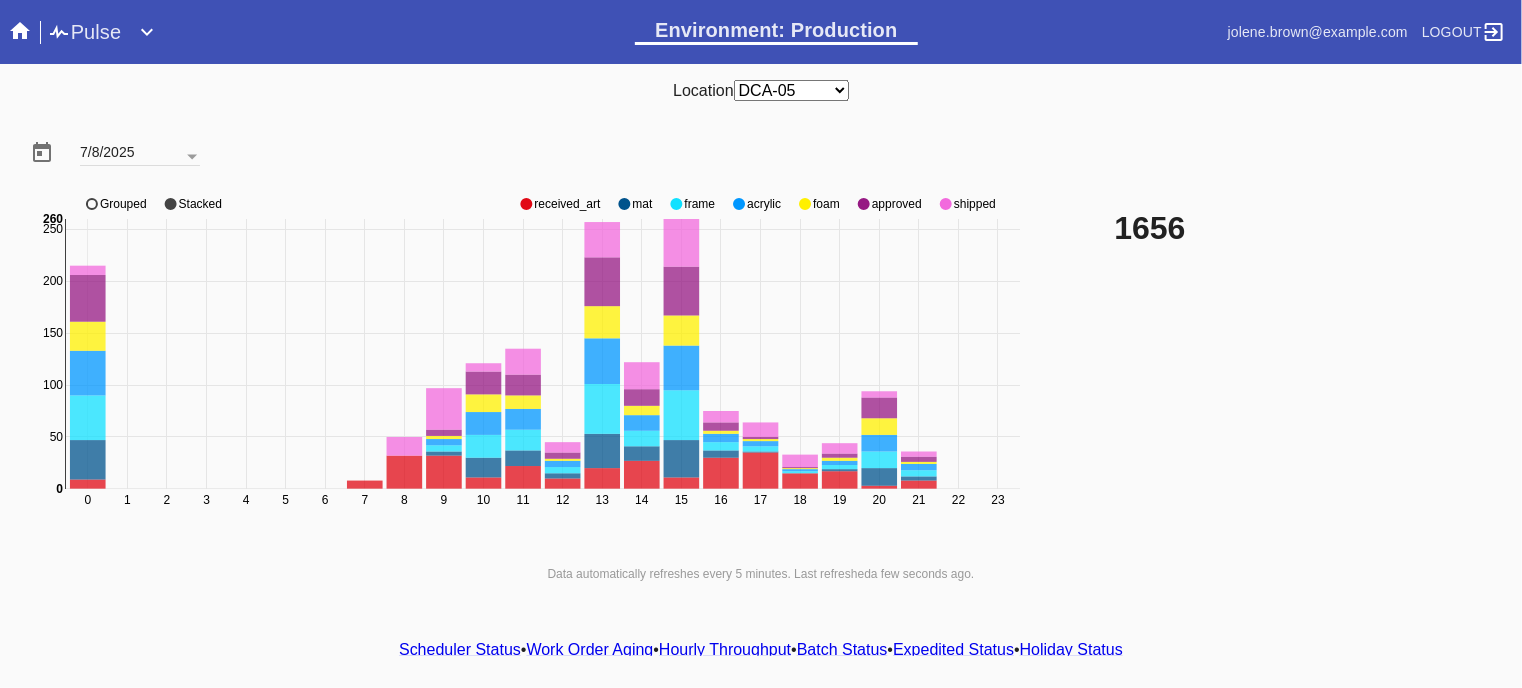 click on "approved" at bounding box center (567, 204) 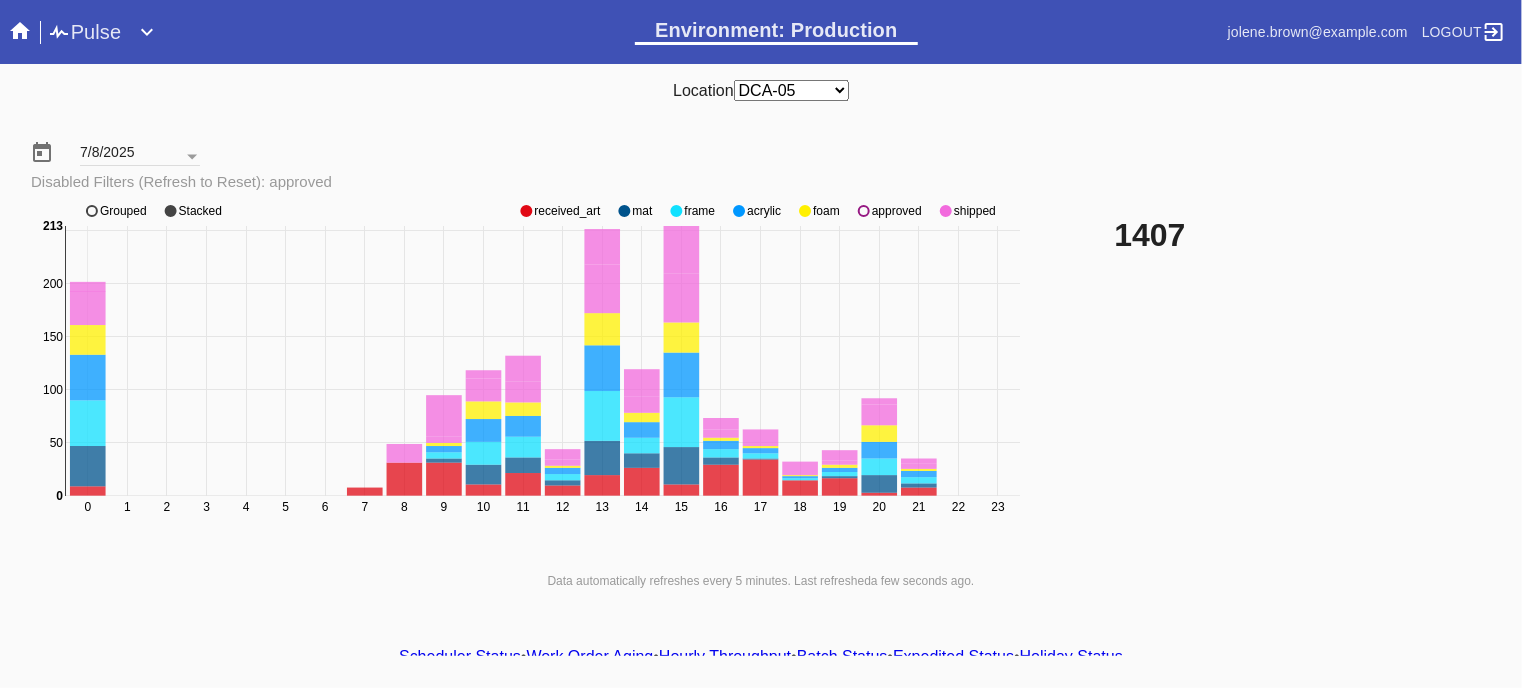 click on "approved" at bounding box center (567, 211) 